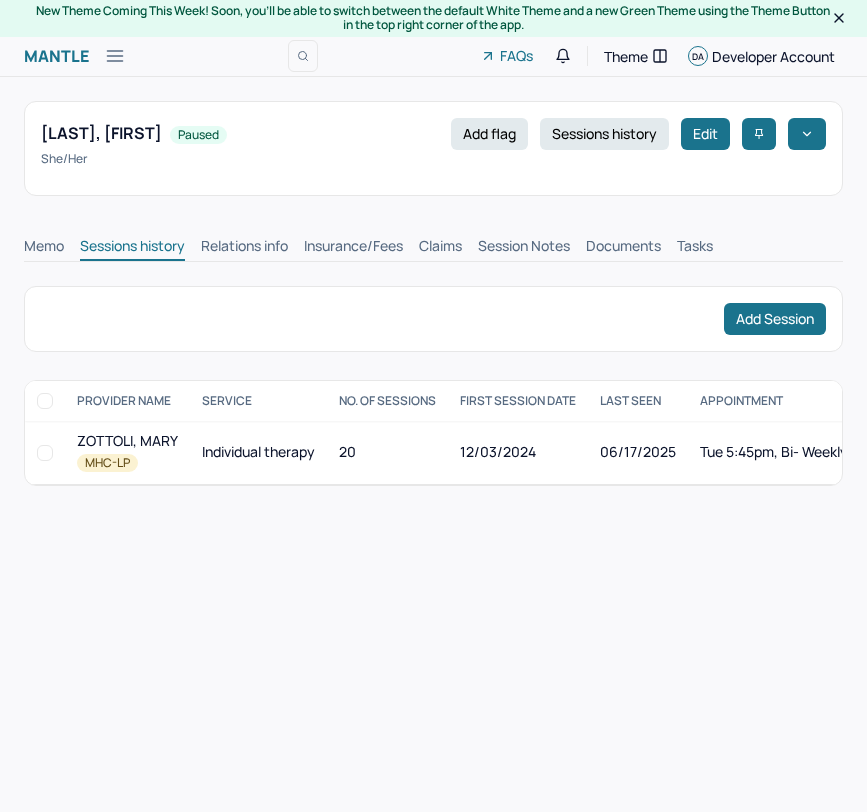 scroll, scrollTop: 0, scrollLeft: 0, axis: both 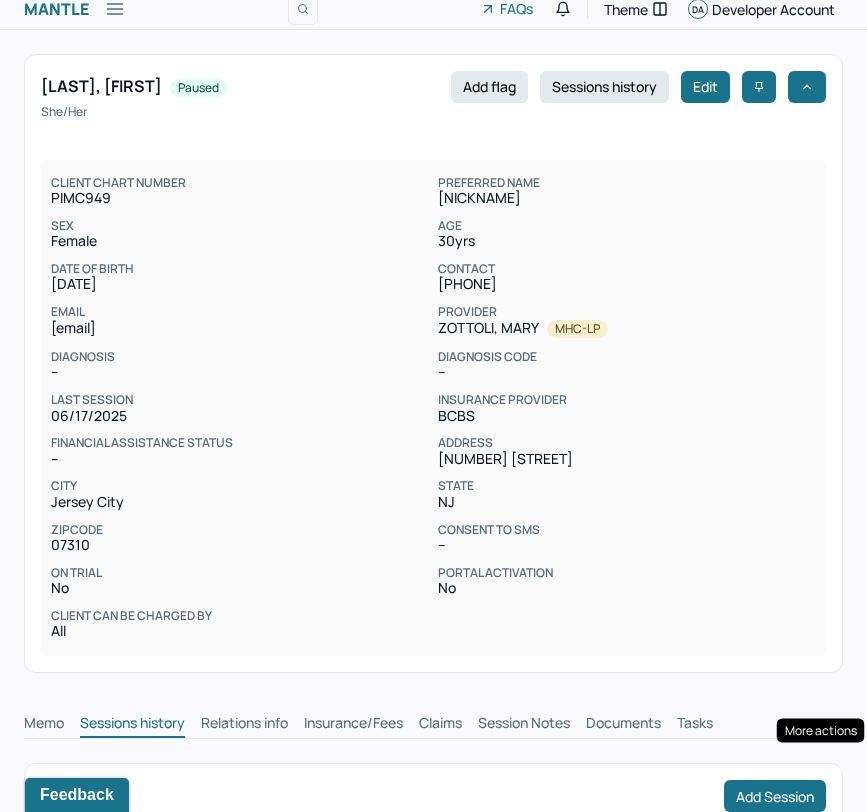 click 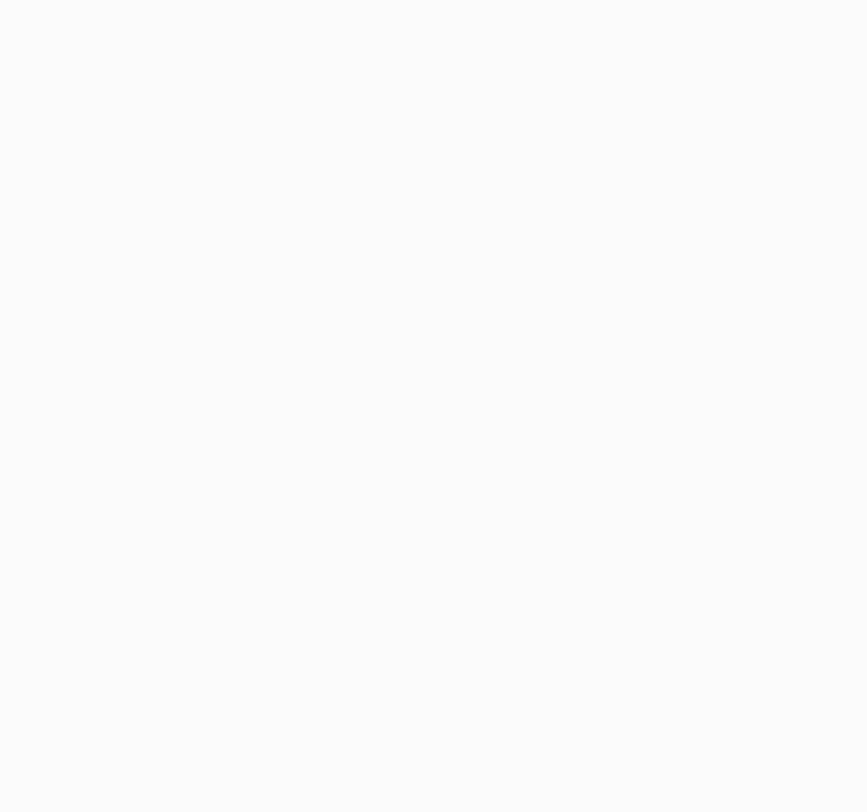 scroll, scrollTop: 0, scrollLeft: 0, axis: both 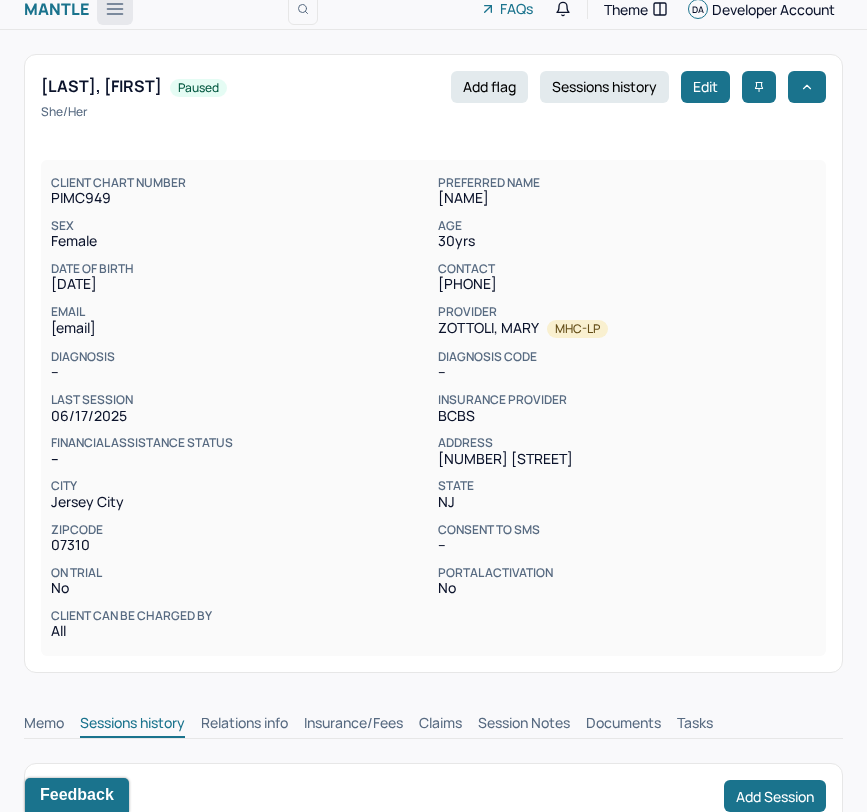 click at bounding box center [115, 9] 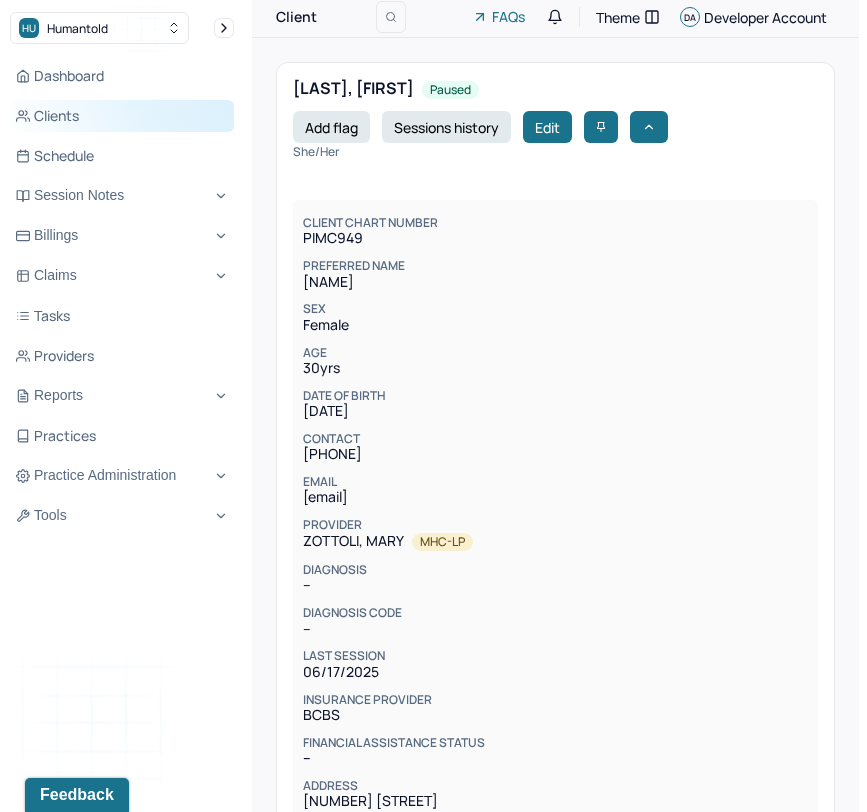 click on "Clients" at bounding box center [122, 116] 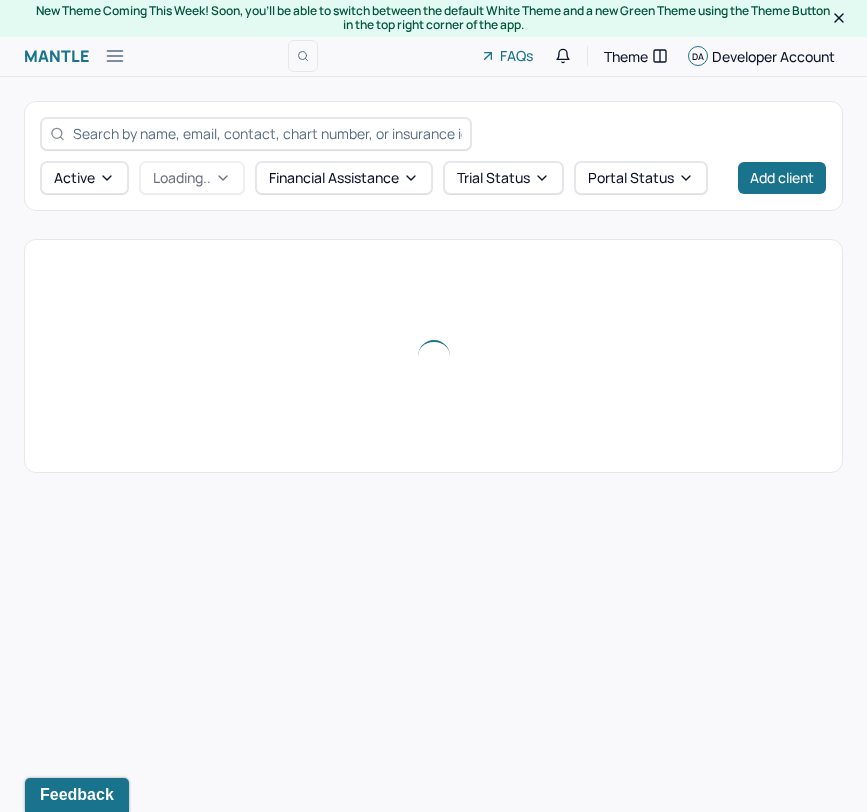scroll, scrollTop: 0, scrollLeft: 0, axis: both 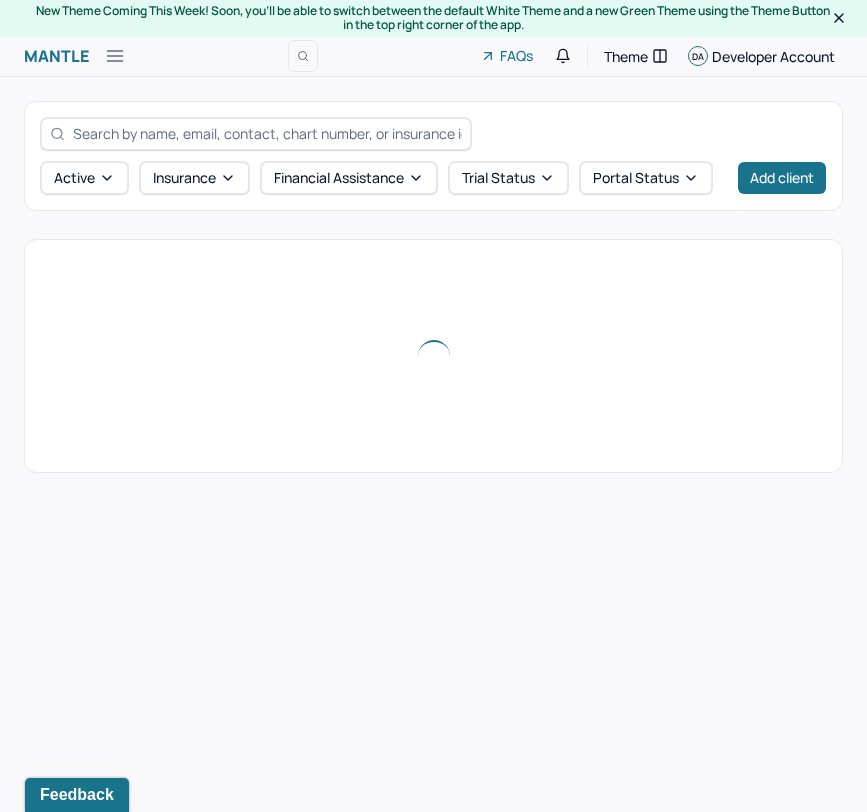 click at bounding box center (267, 133) 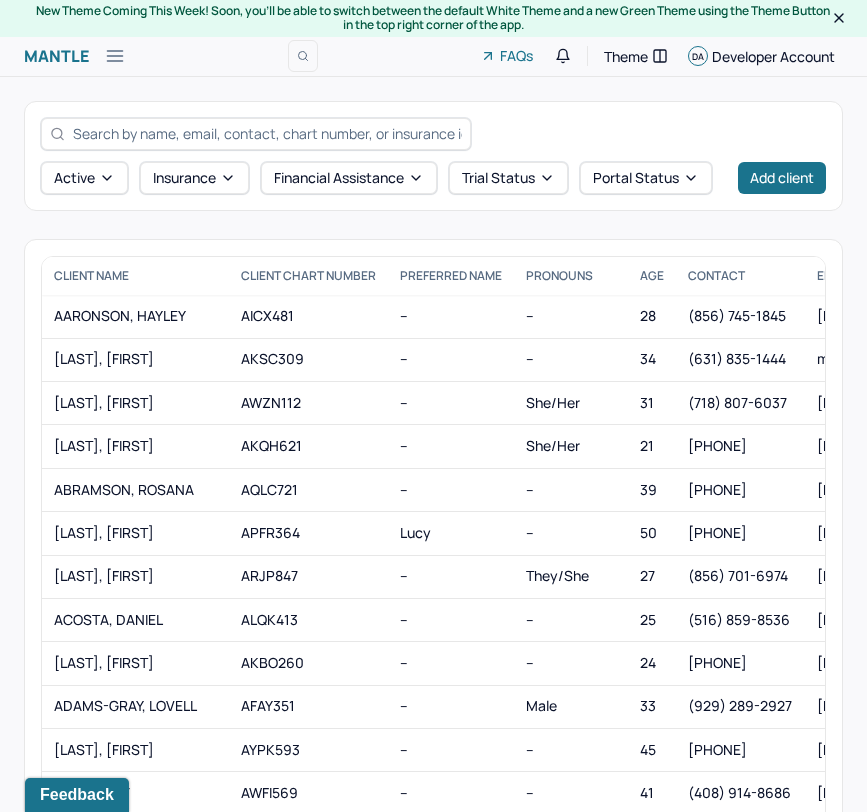 type on "xinyi.wu999@gmail.com" 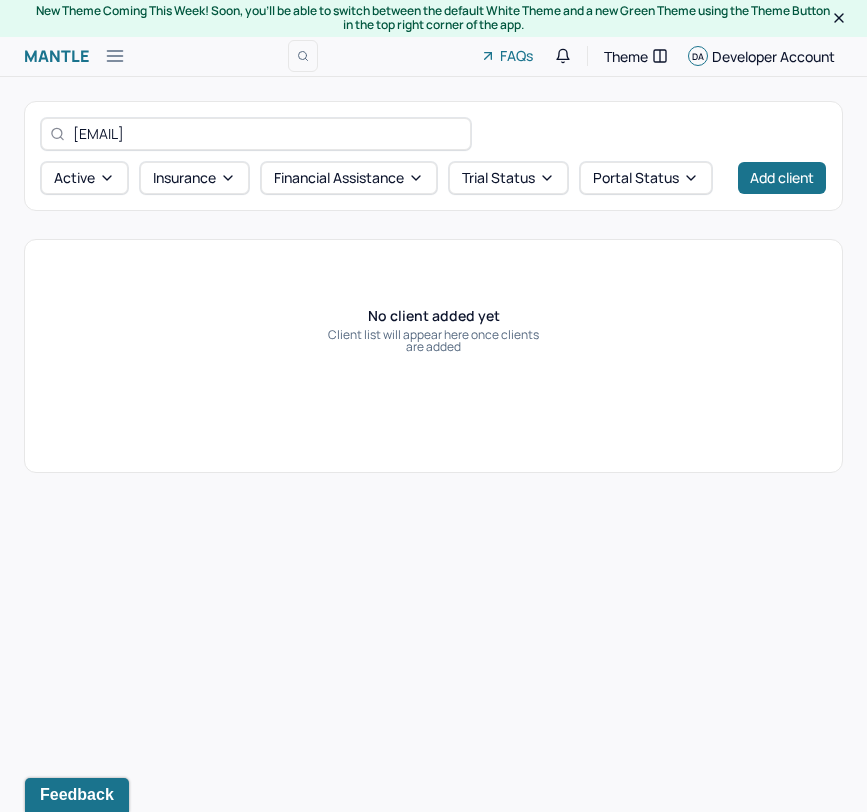 click on "xinyi.wu999@gmail.com" at bounding box center [267, 133] 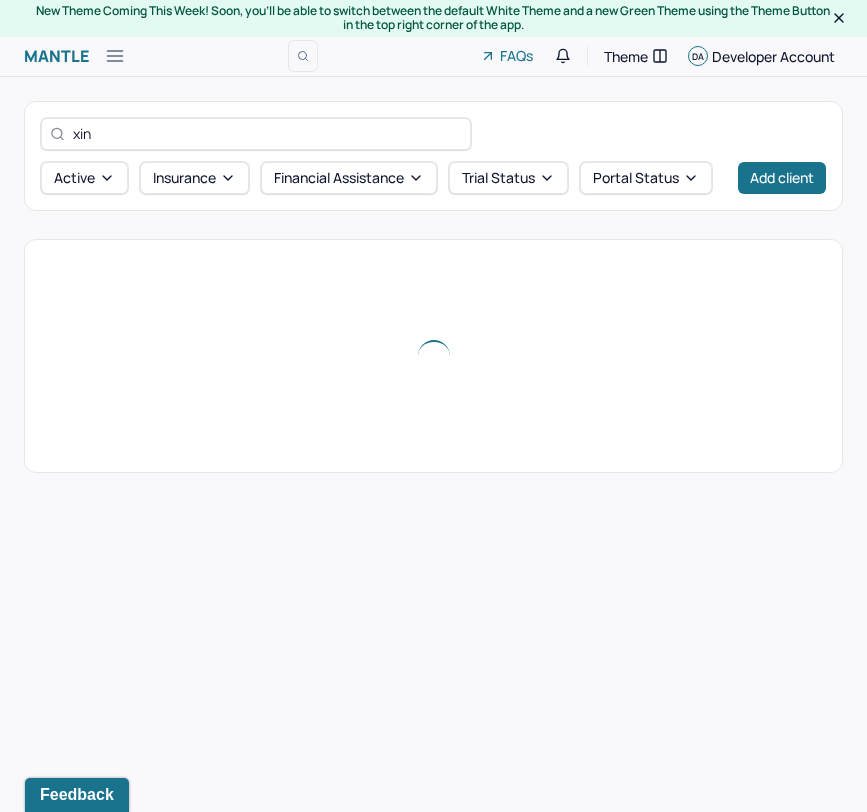 type on "xiny" 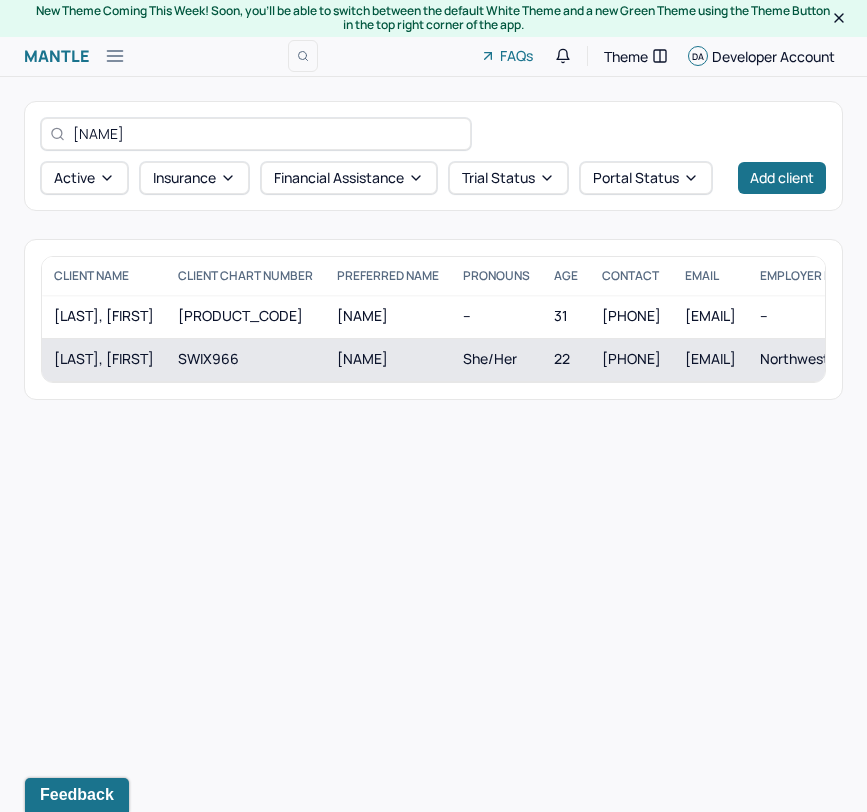 click on "SWIX966" at bounding box center [245, 359] 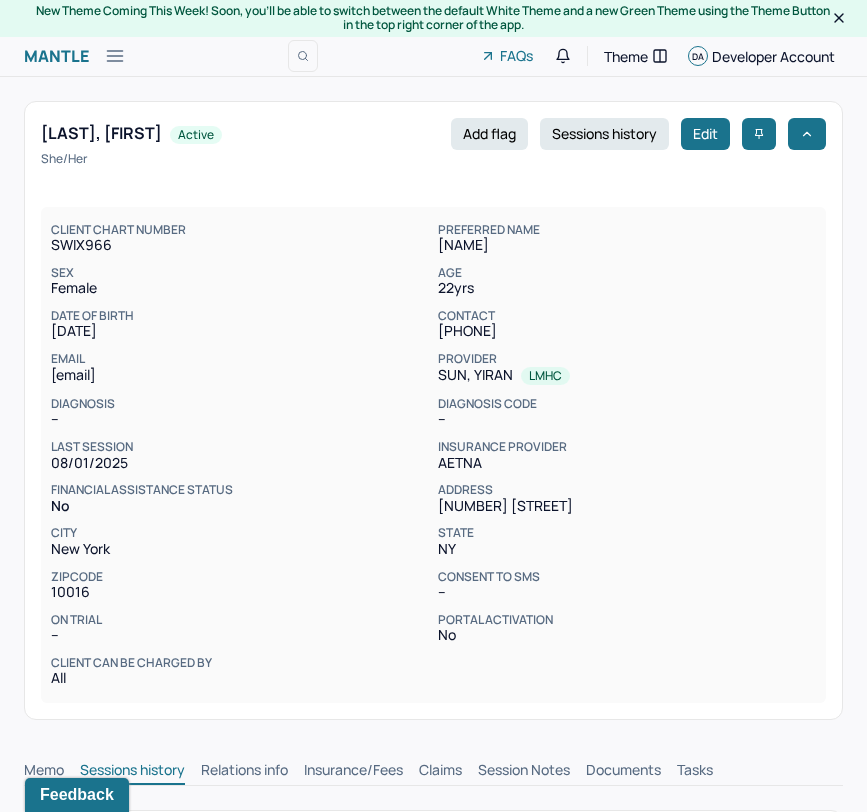 scroll, scrollTop: 0, scrollLeft: 0, axis: both 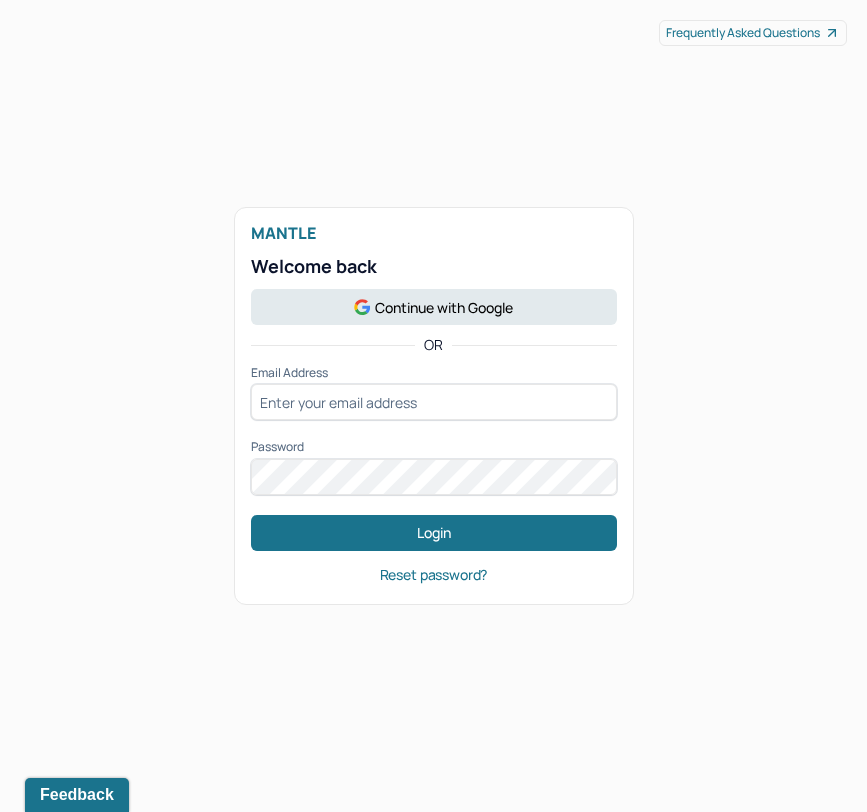 type on "developer@humantold.com" 